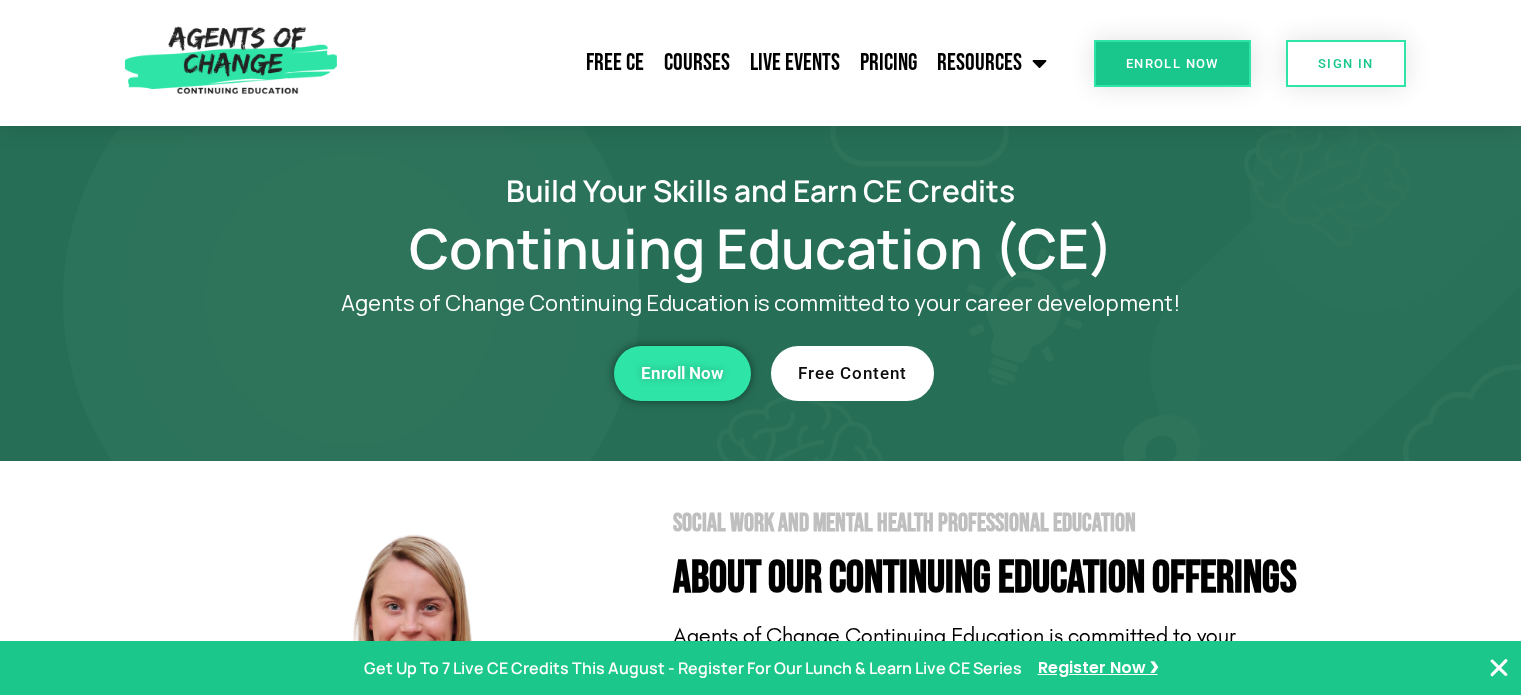 scroll, scrollTop: 0, scrollLeft: 0, axis: both 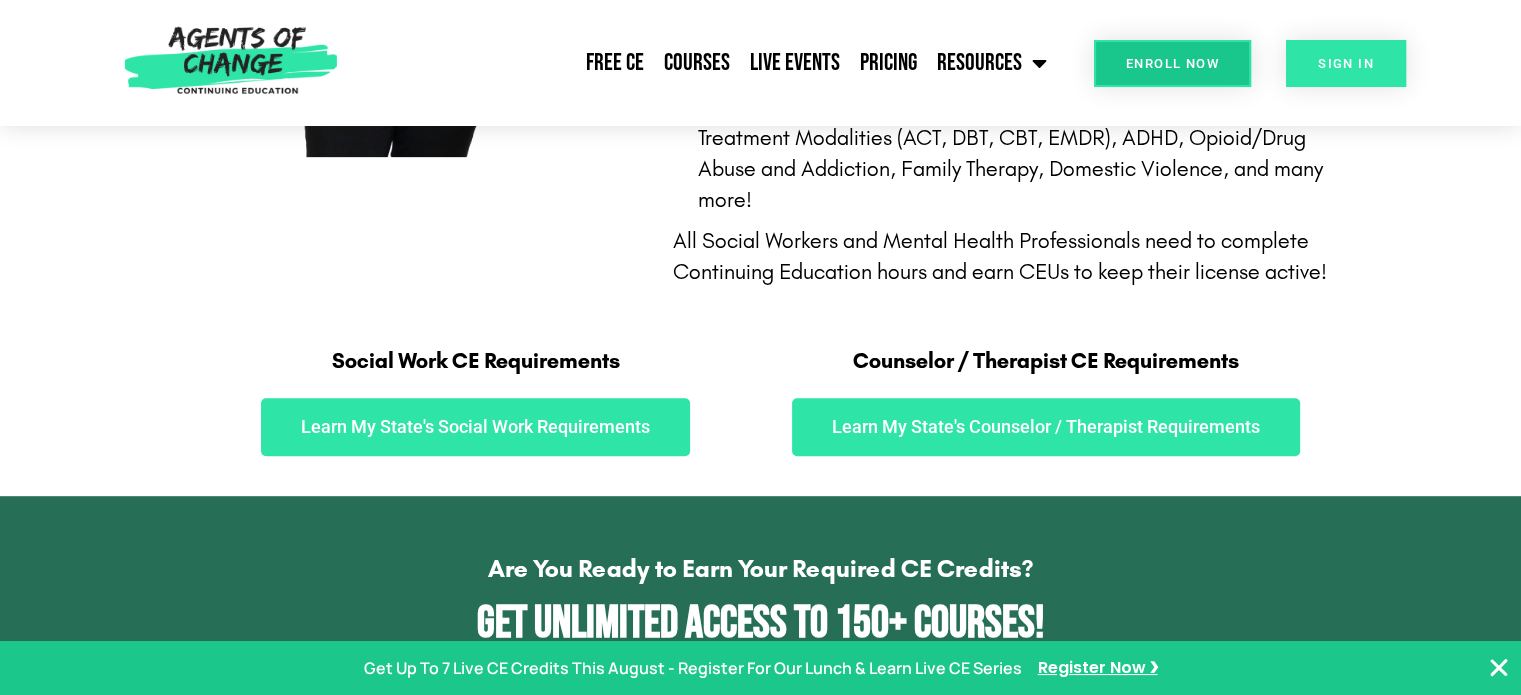 click on "SIGN IN" at bounding box center (1346, 63) 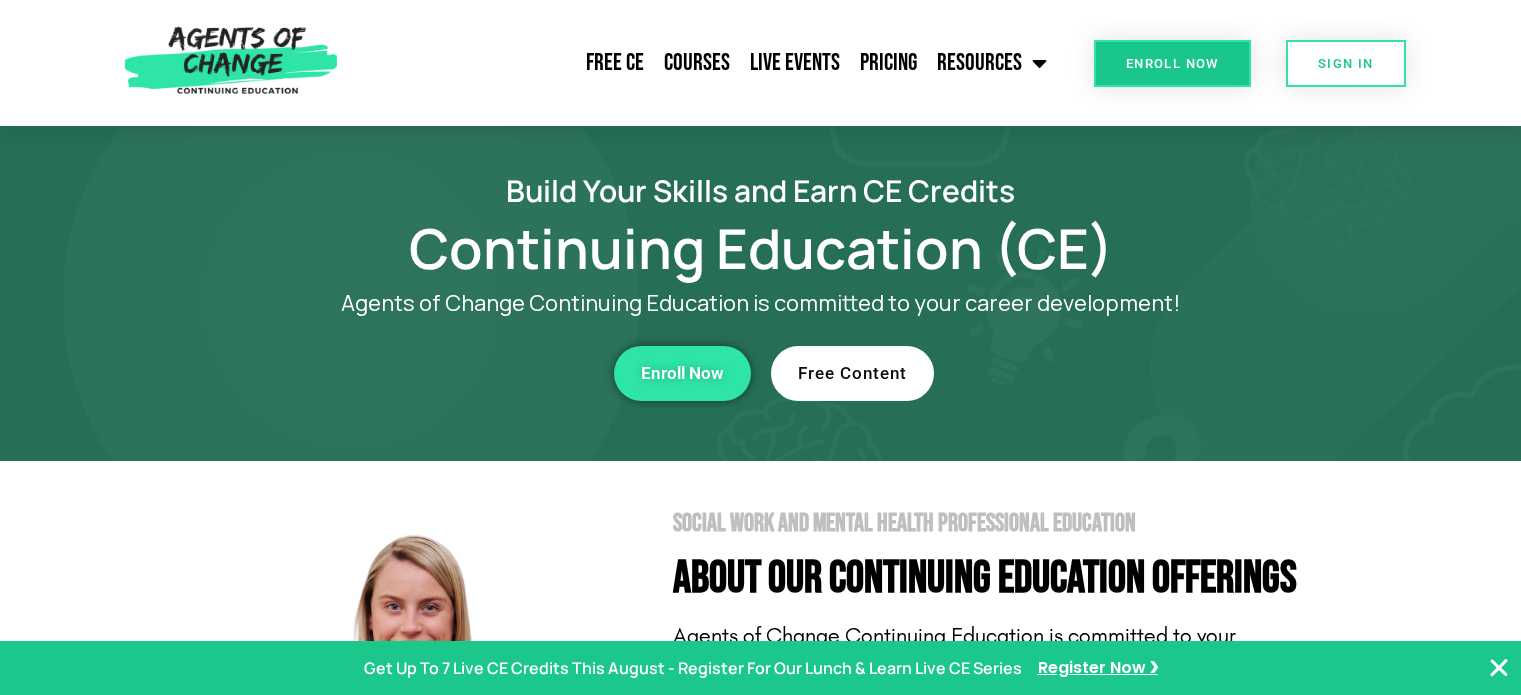 scroll, scrollTop: 396, scrollLeft: 0, axis: vertical 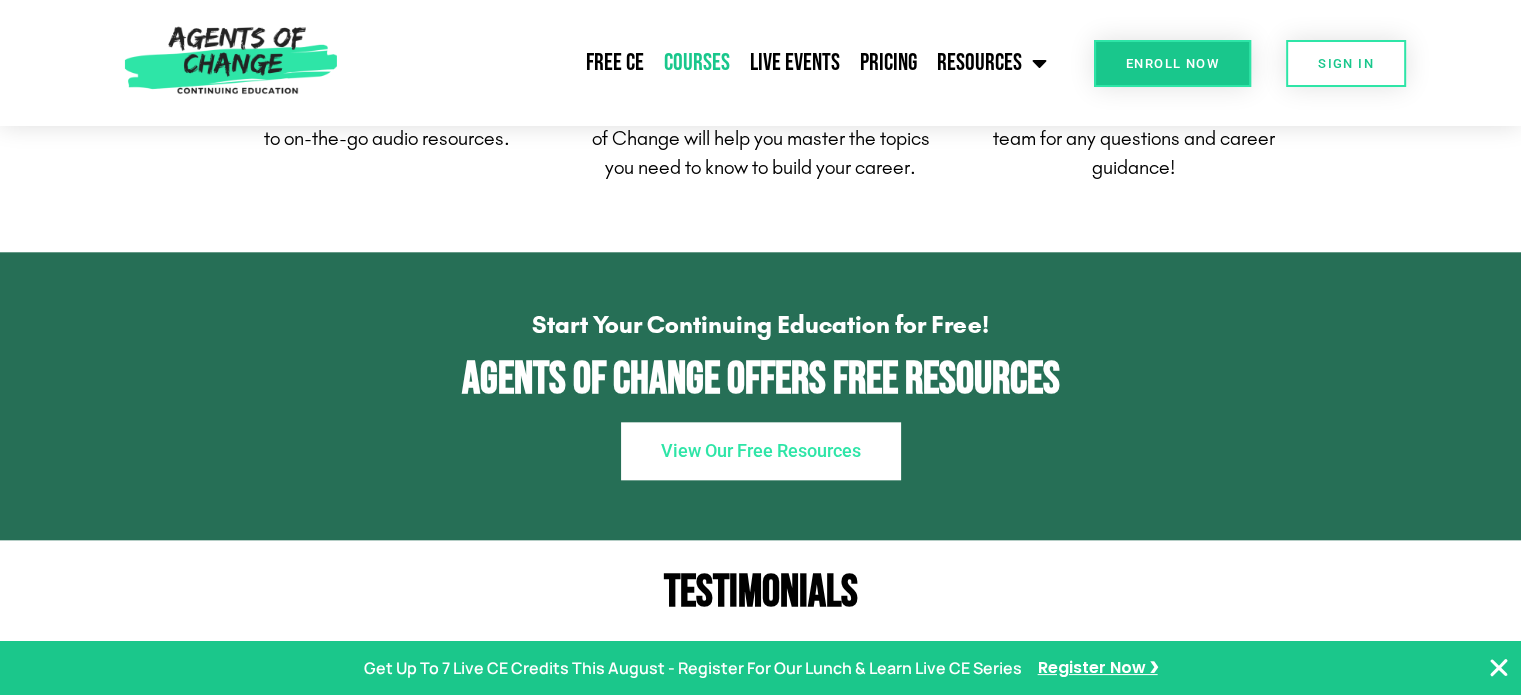 click on "Courses" 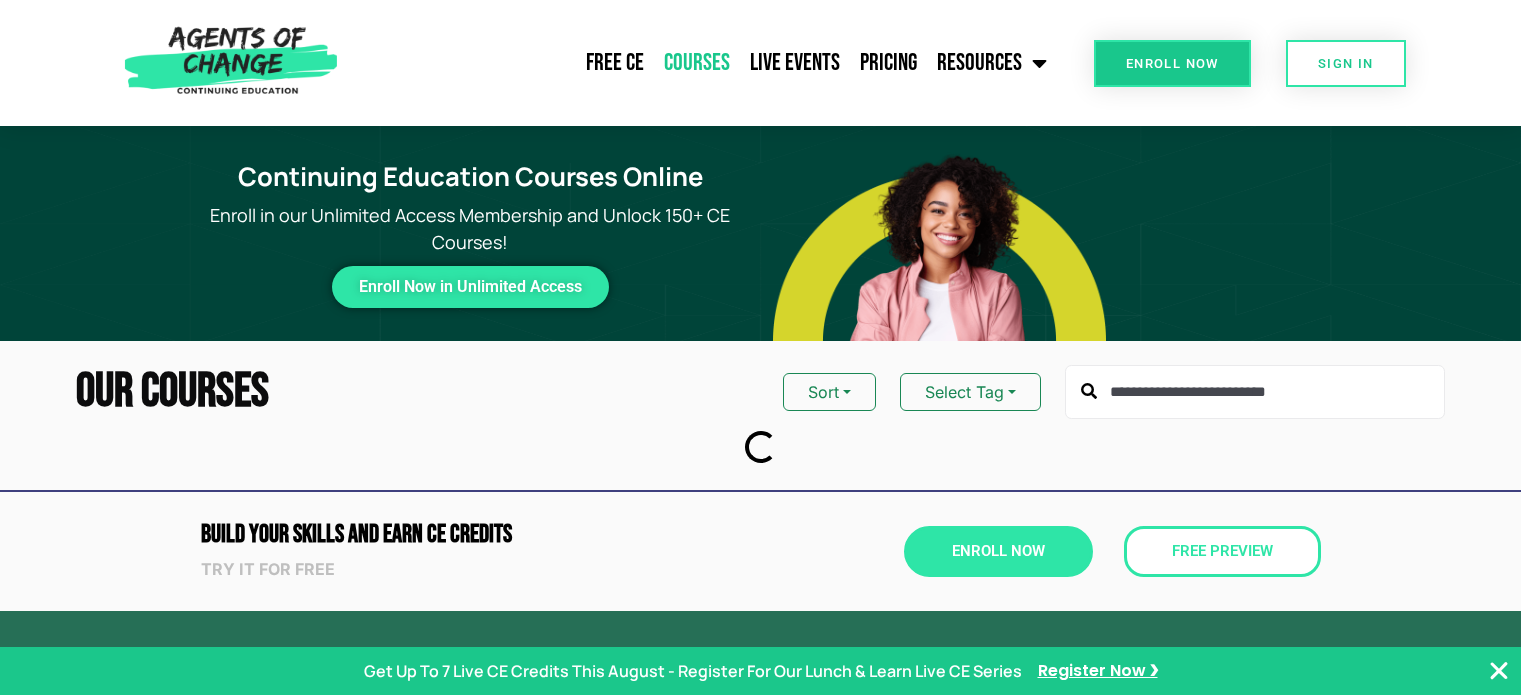 scroll, scrollTop: 0, scrollLeft: 0, axis: both 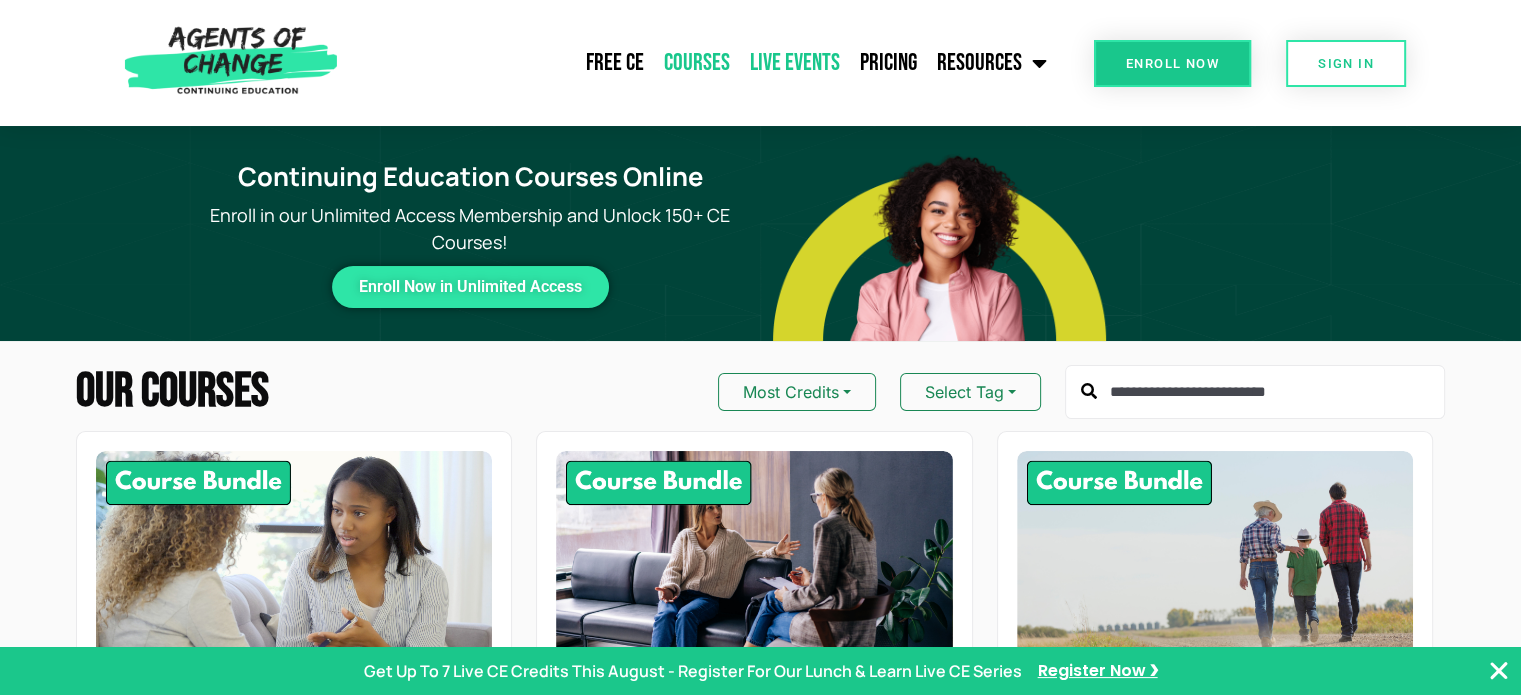 click on "Live Events" 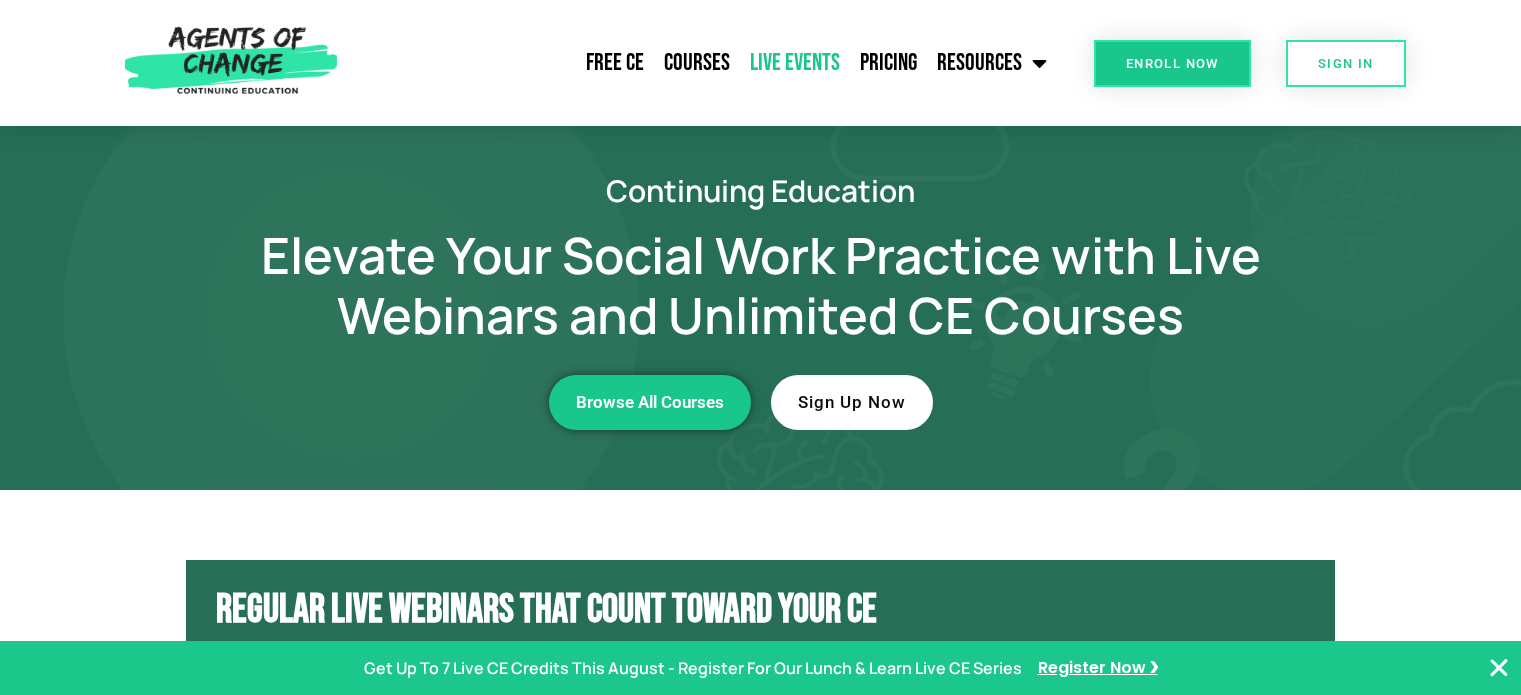 scroll, scrollTop: 0, scrollLeft: 0, axis: both 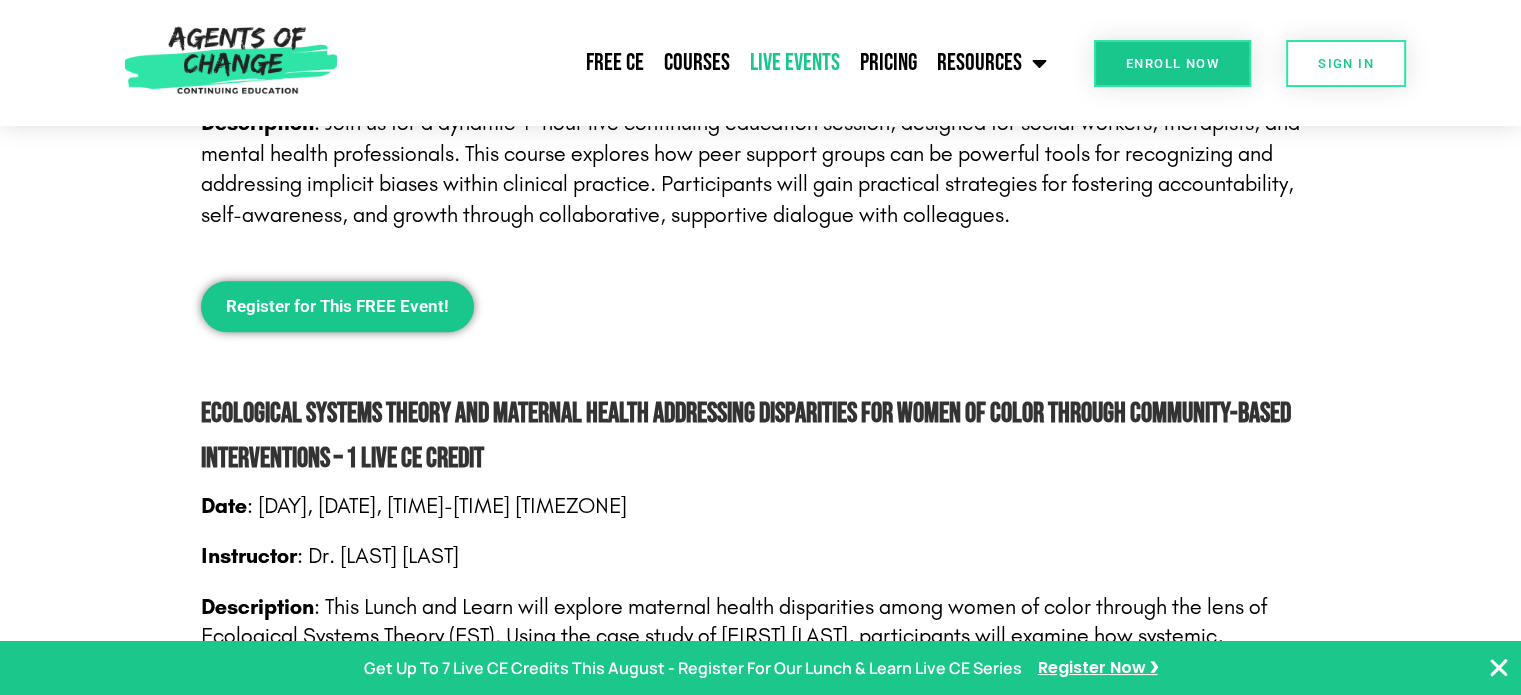 click on "Description : Join us for a dynamic 1-hour live continuing education session, designed for social workers, therapists, and mental health professionals. This course explores how peer support groups can be powerful tools for recognizing and addressing implicit biases within clinical practice. Participants will gain practical strategies for fostering accountability, self-awareness, and growth through collaborative, supportive dialogue with colleagues." at bounding box center (751, 169) 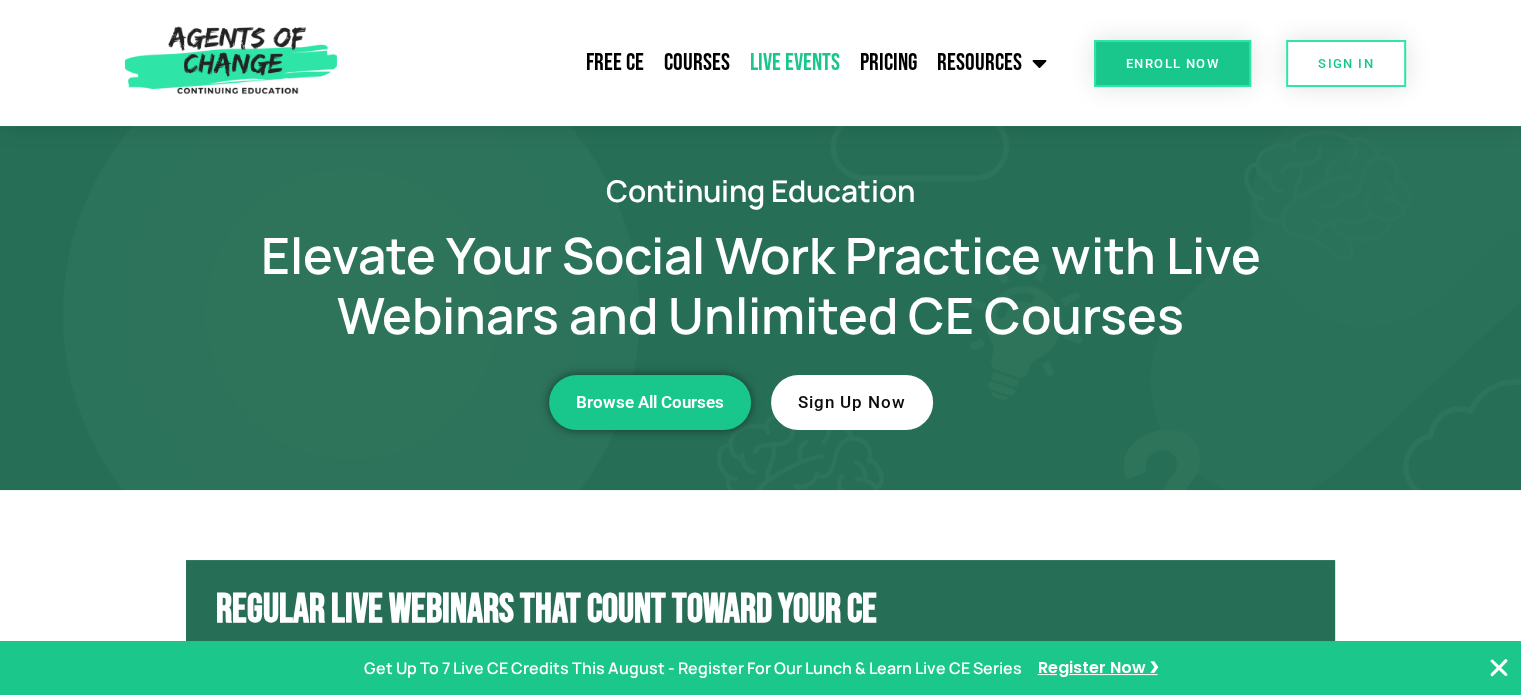 scroll, scrollTop: 2, scrollLeft: 0, axis: vertical 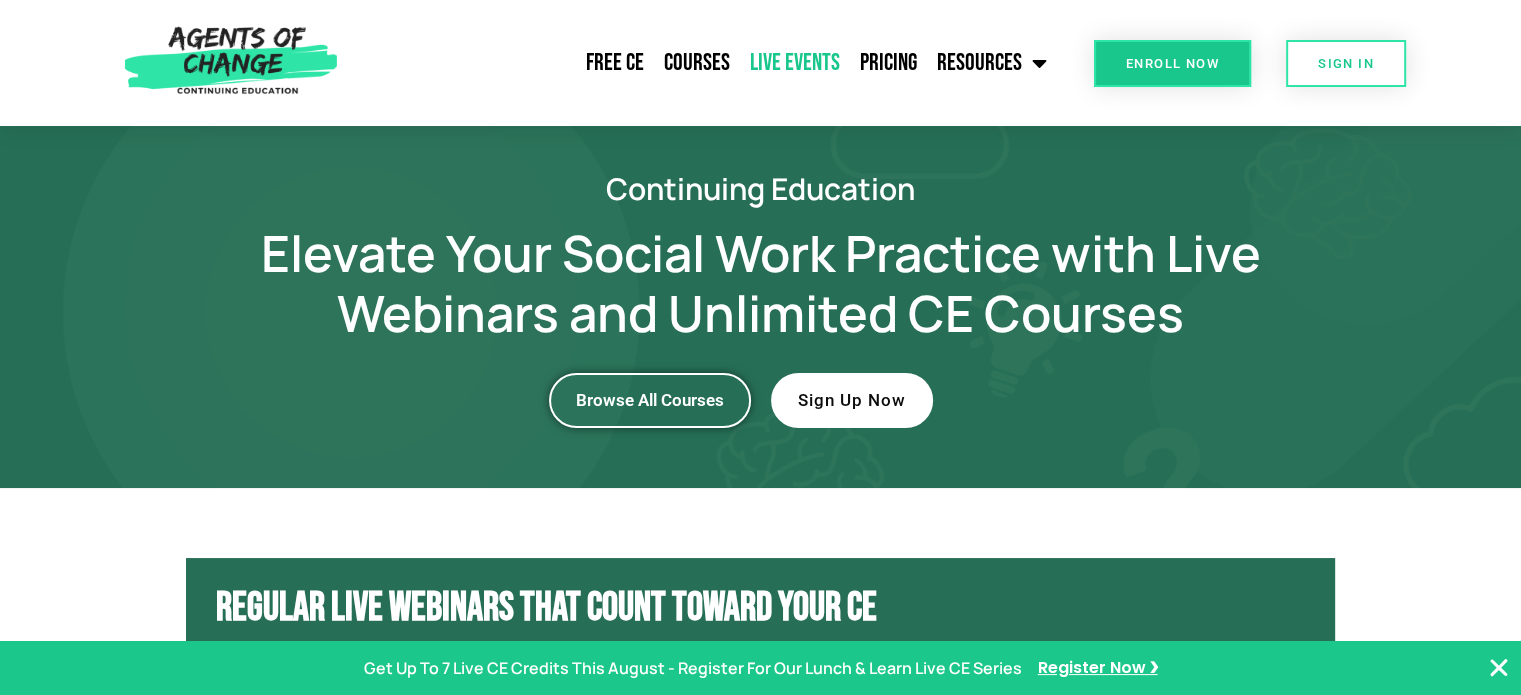 click on "Browse All Courses" at bounding box center [650, 400] 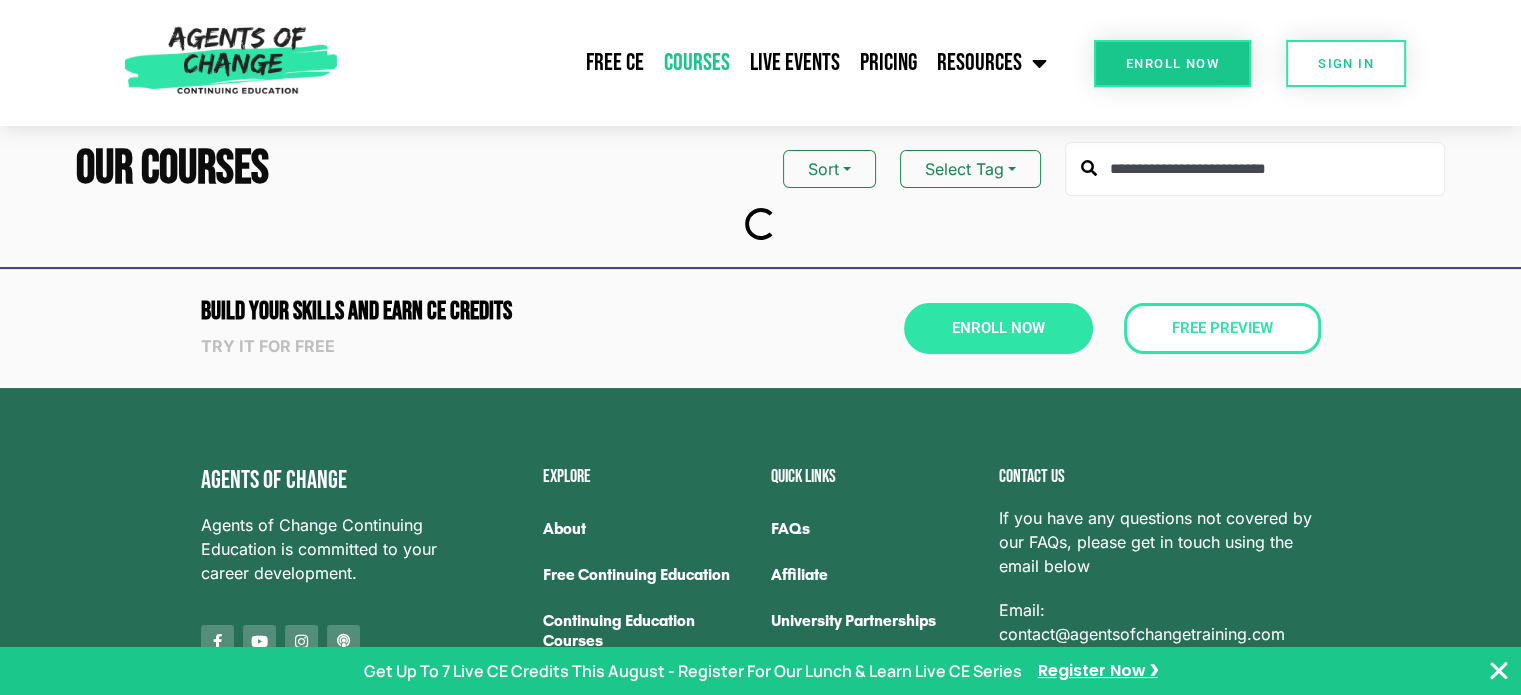 scroll, scrollTop: 0, scrollLeft: 0, axis: both 